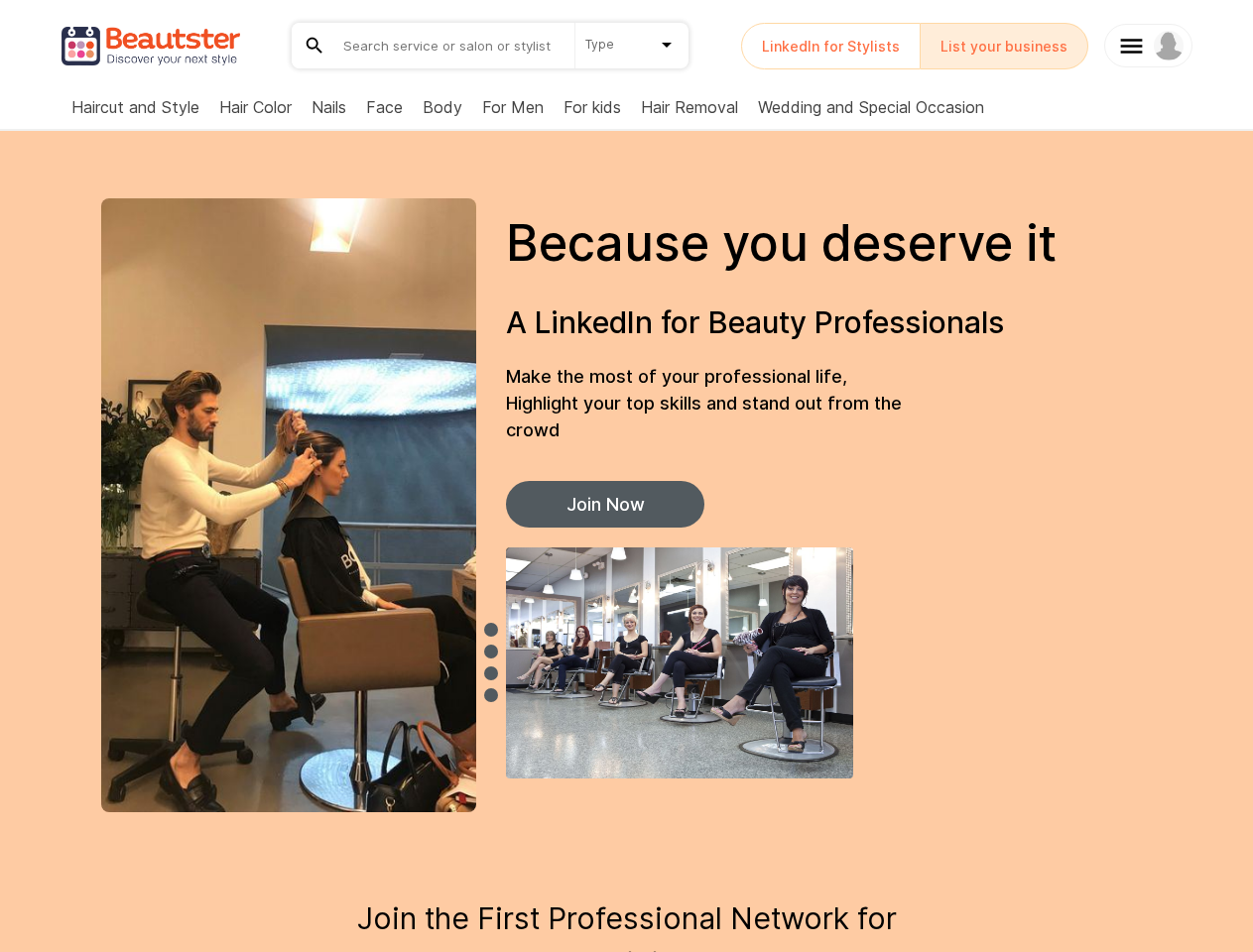 scroll, scrollTop: 0, scrollLeft: 0, axis: both 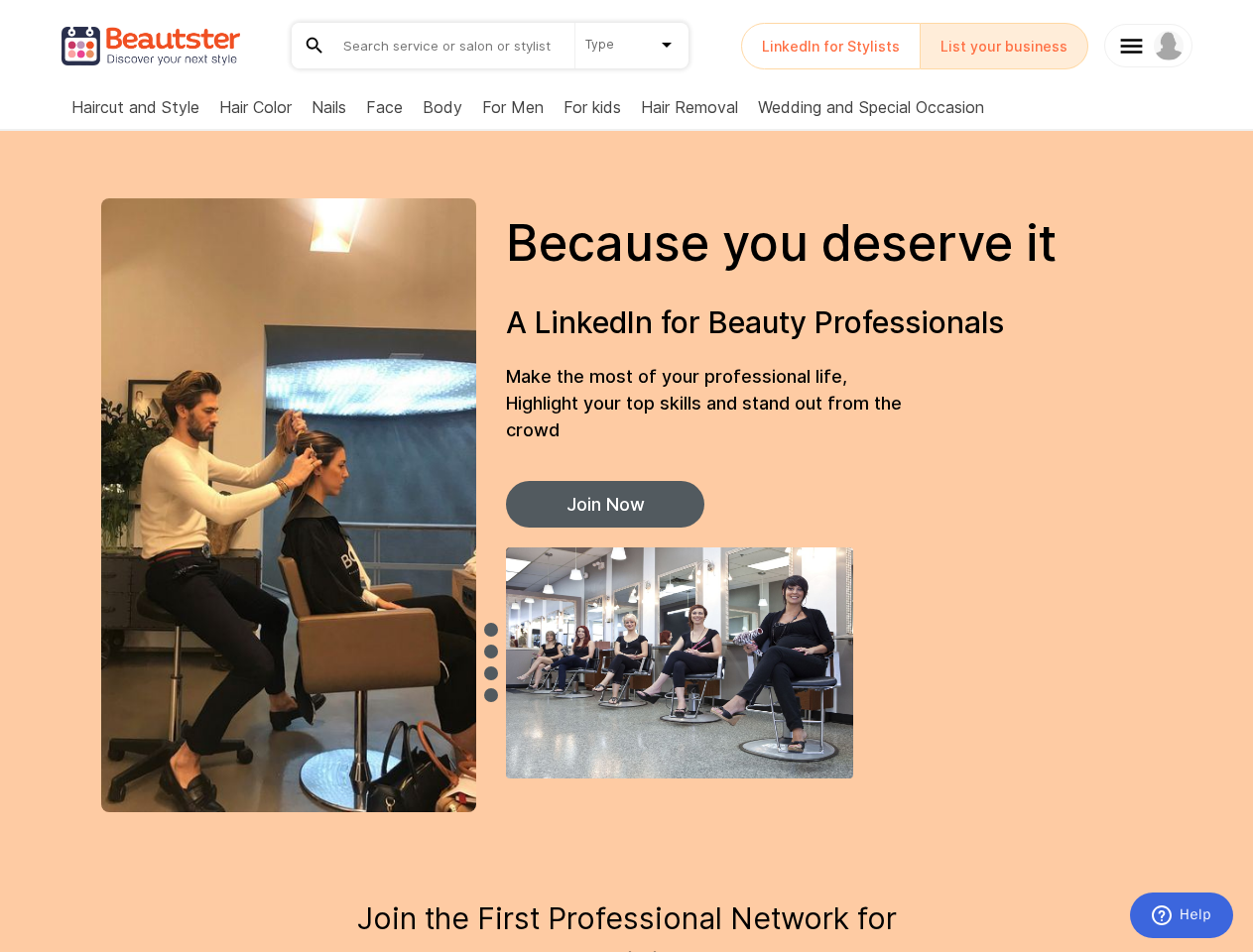 click on "Because you deserve it A LinkedIn for Beauty Professionals Make the most of your professional life, Highlight your top skills and stand out from the crowd Join Now" at bounding box center (781, 367) 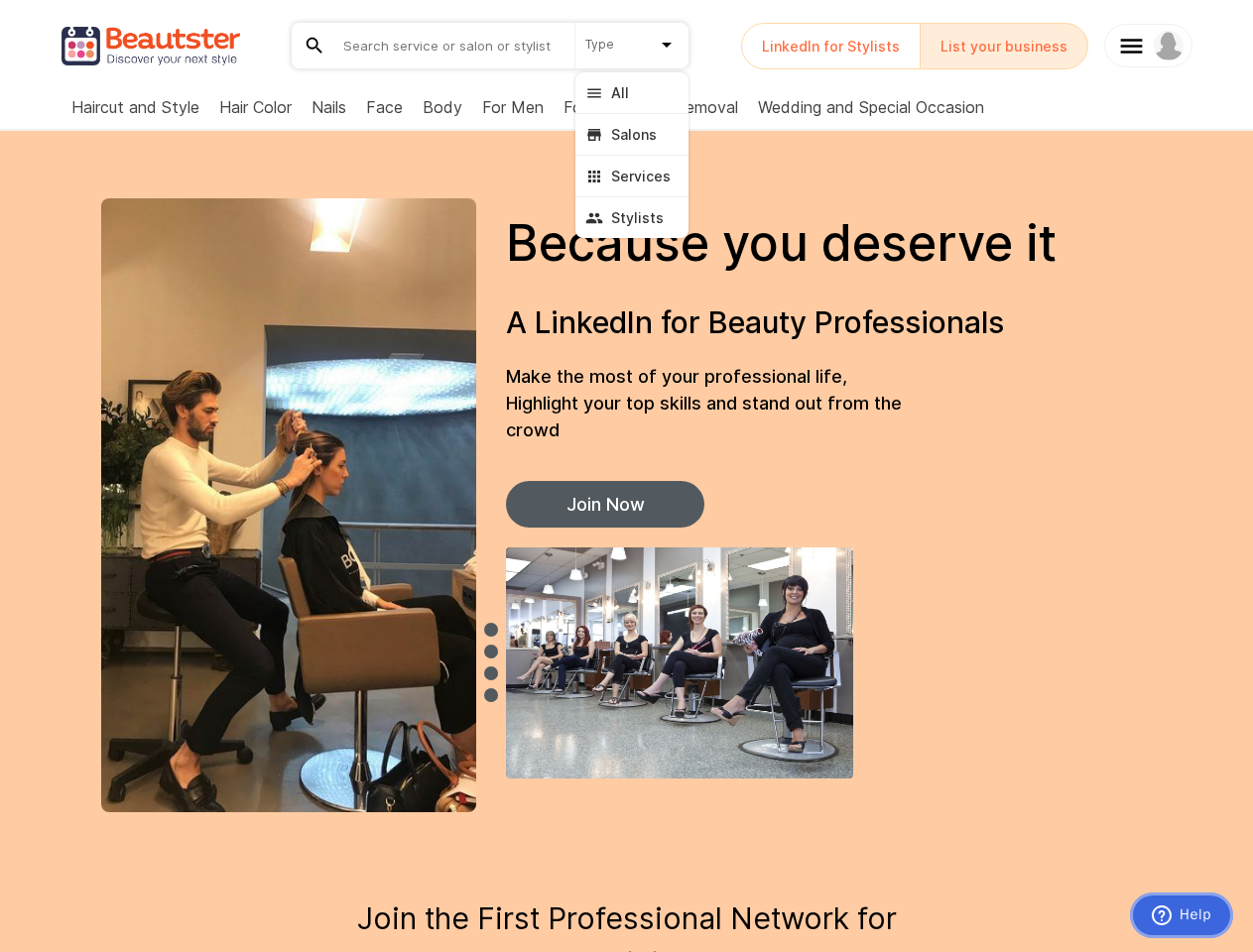 click on "Help" at bounding box center (1195, 914) 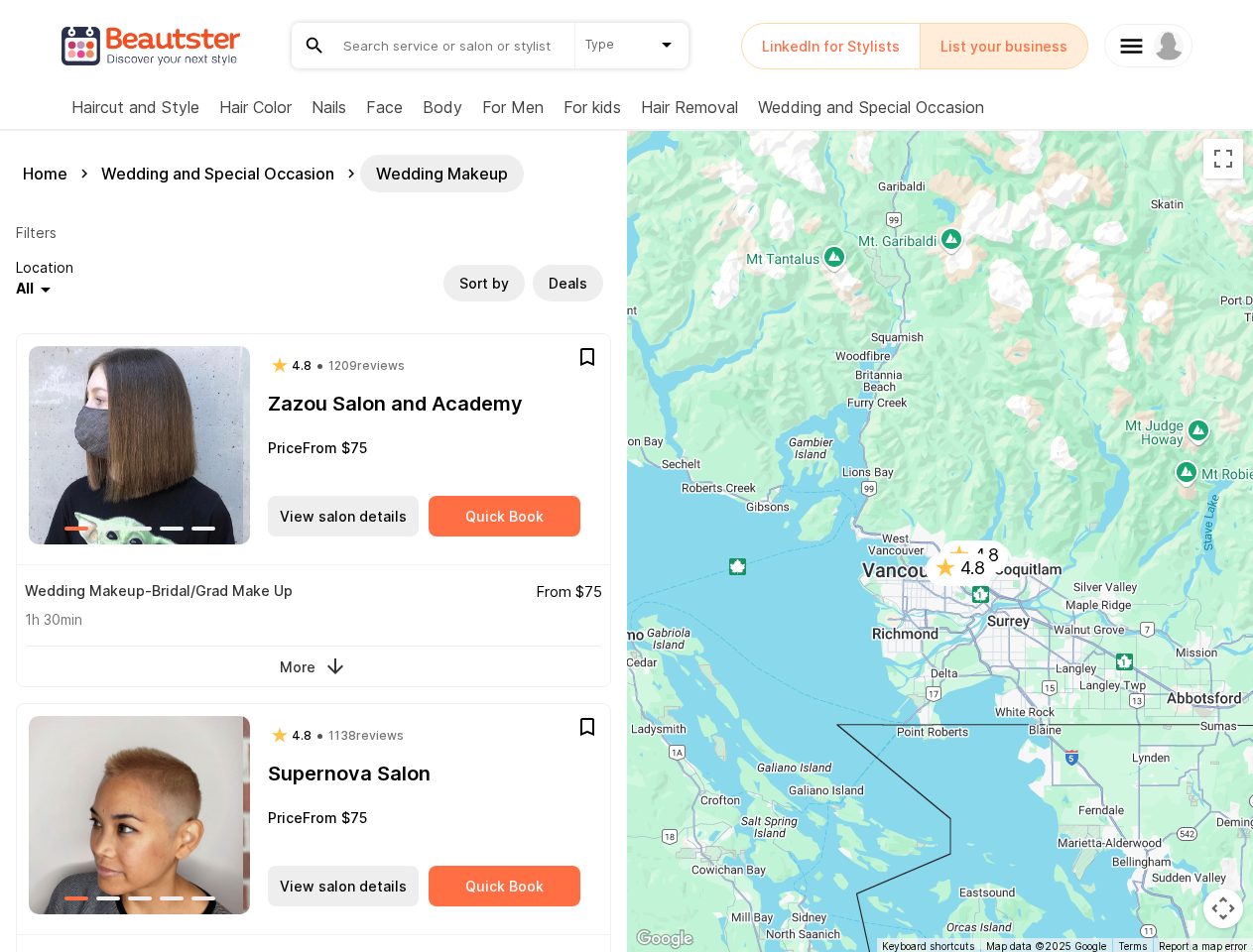scroll, scrollTop: 0, scrollLeft: 0, axis: both 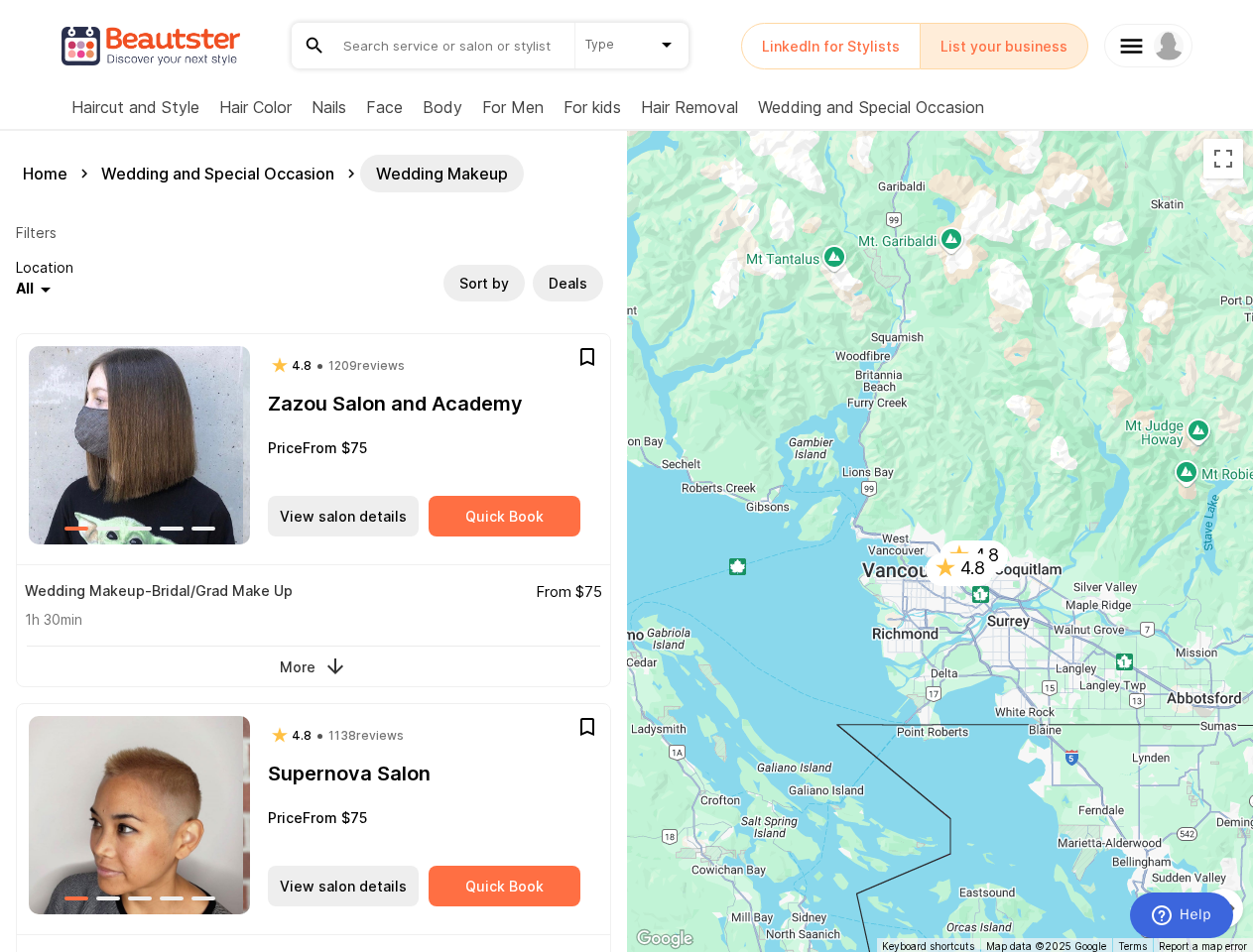click on "Type" at bounding box center (632, 45) 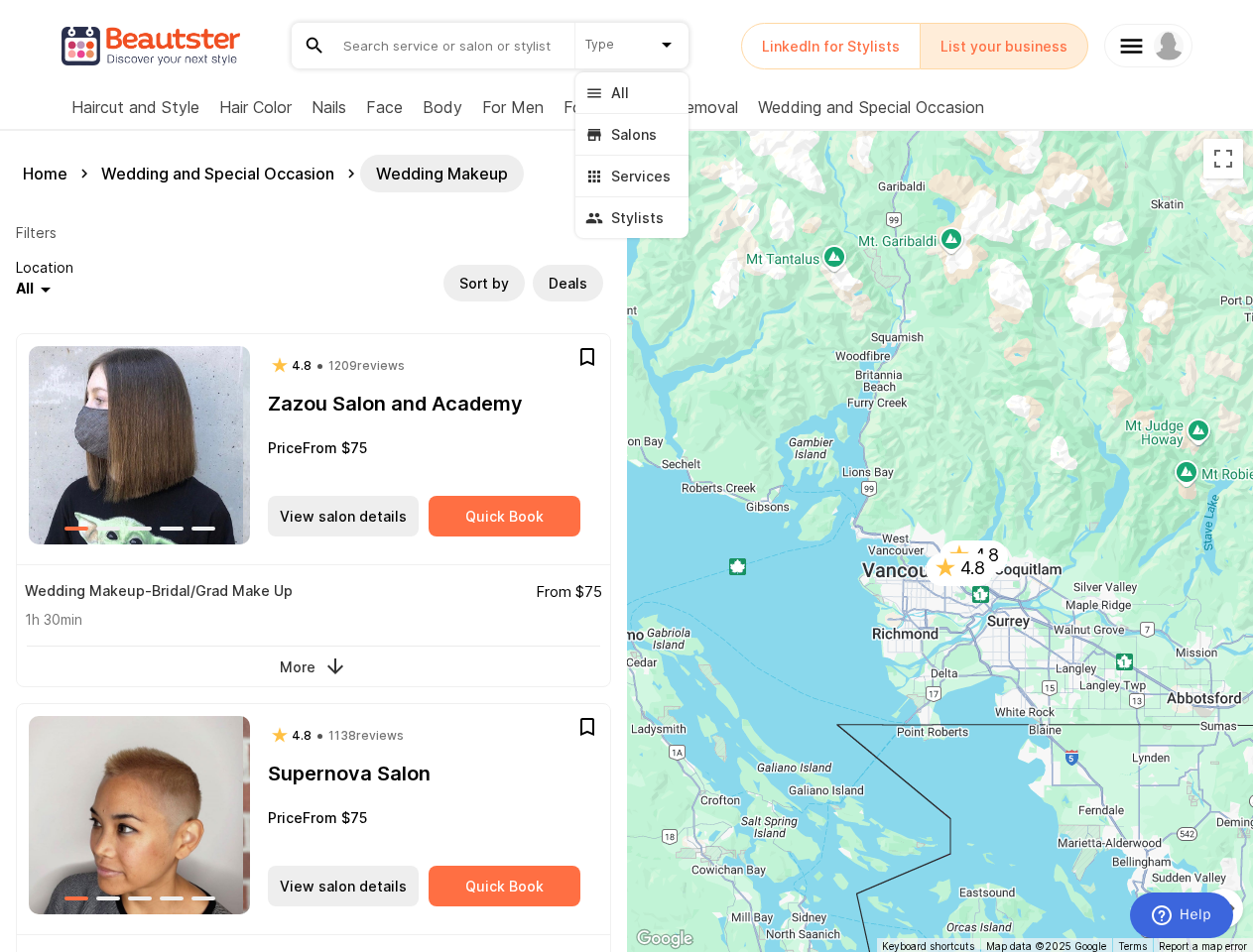 click at bounding box center (626, 476) 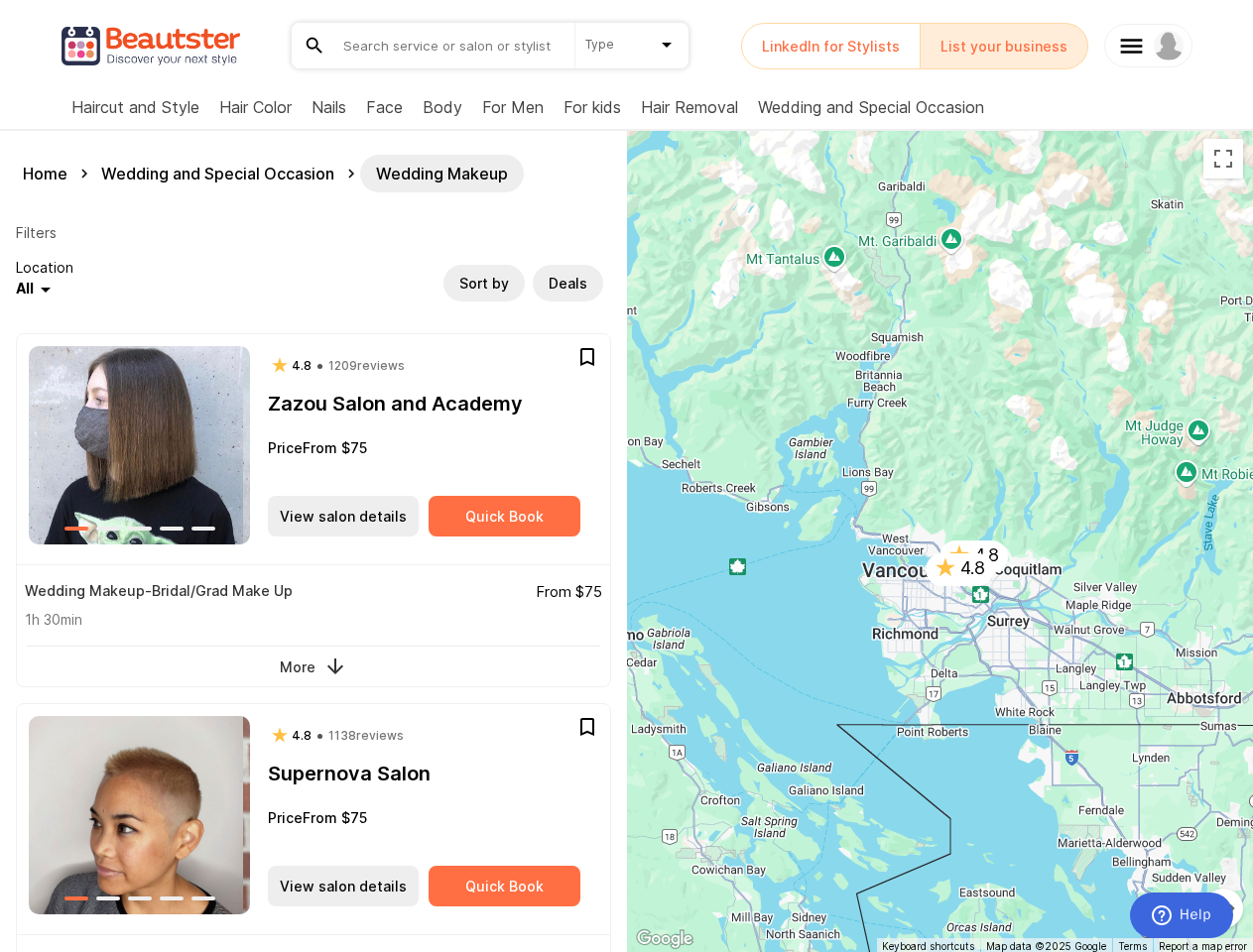 click on "Sort by" at bounding box center [484, 283] 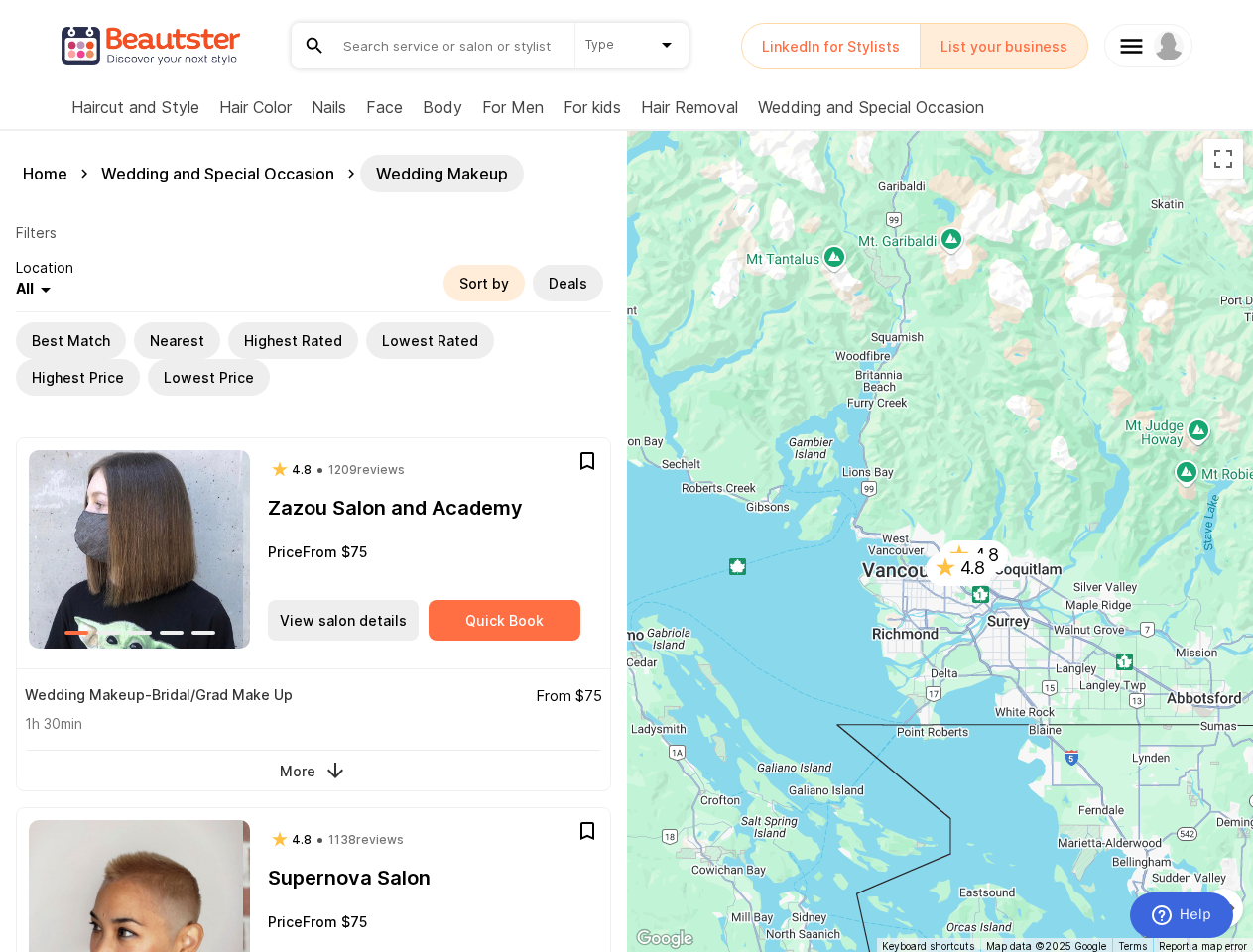click on "Deals" at bounding box center [567, 283] 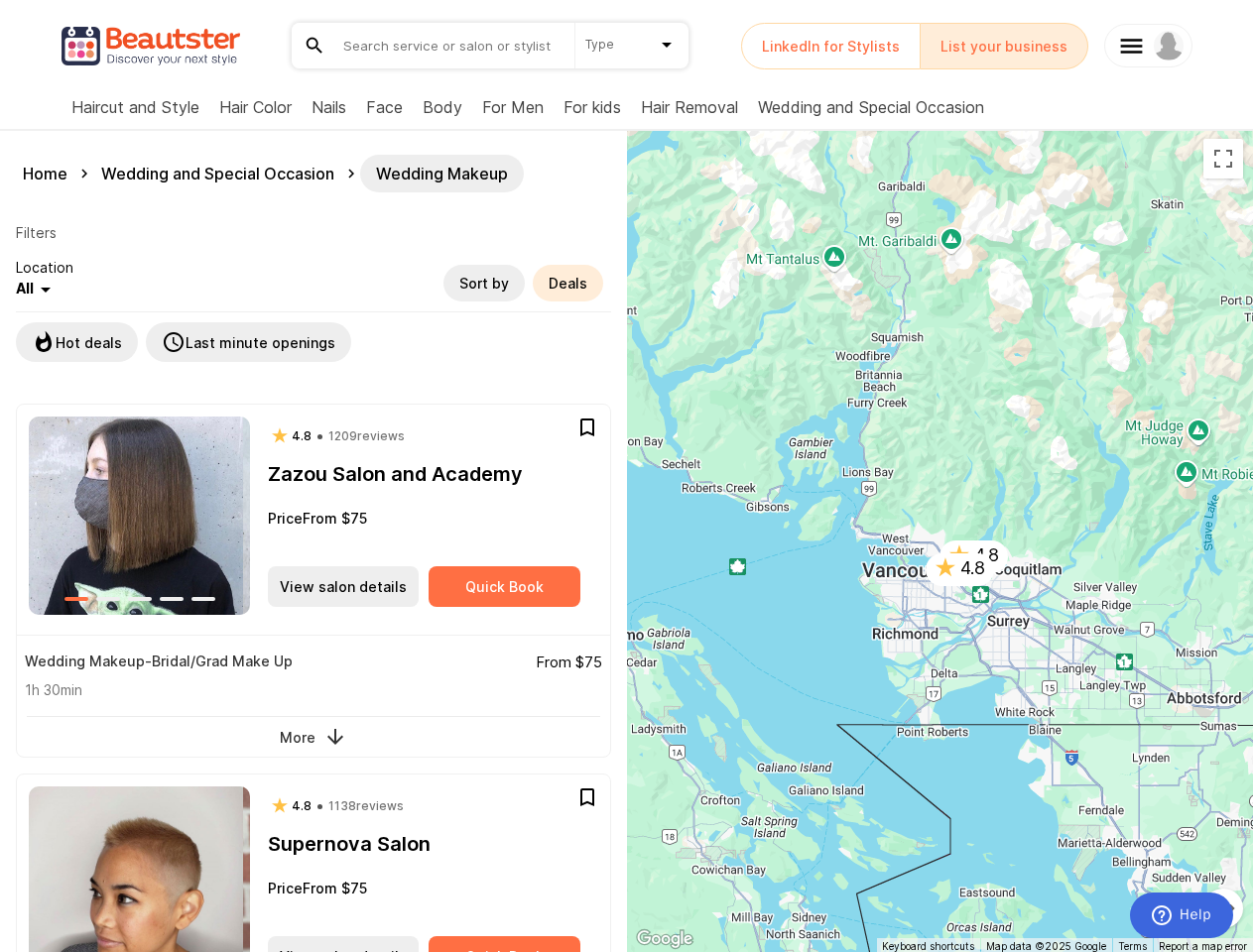 click on "Hot deals   Last minute openings" at bounding box center (313, 341) 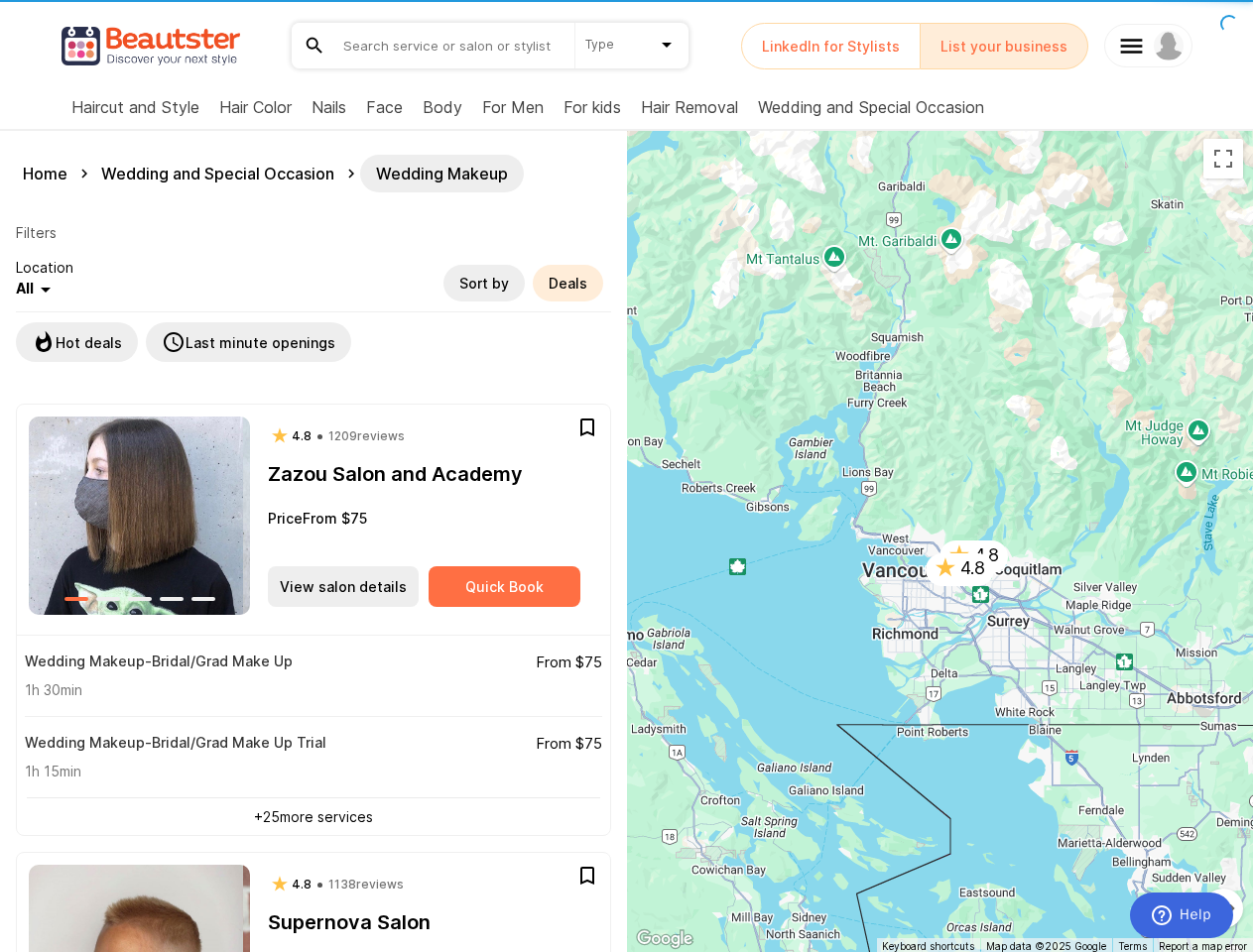 click at bounding box center (136, 972) 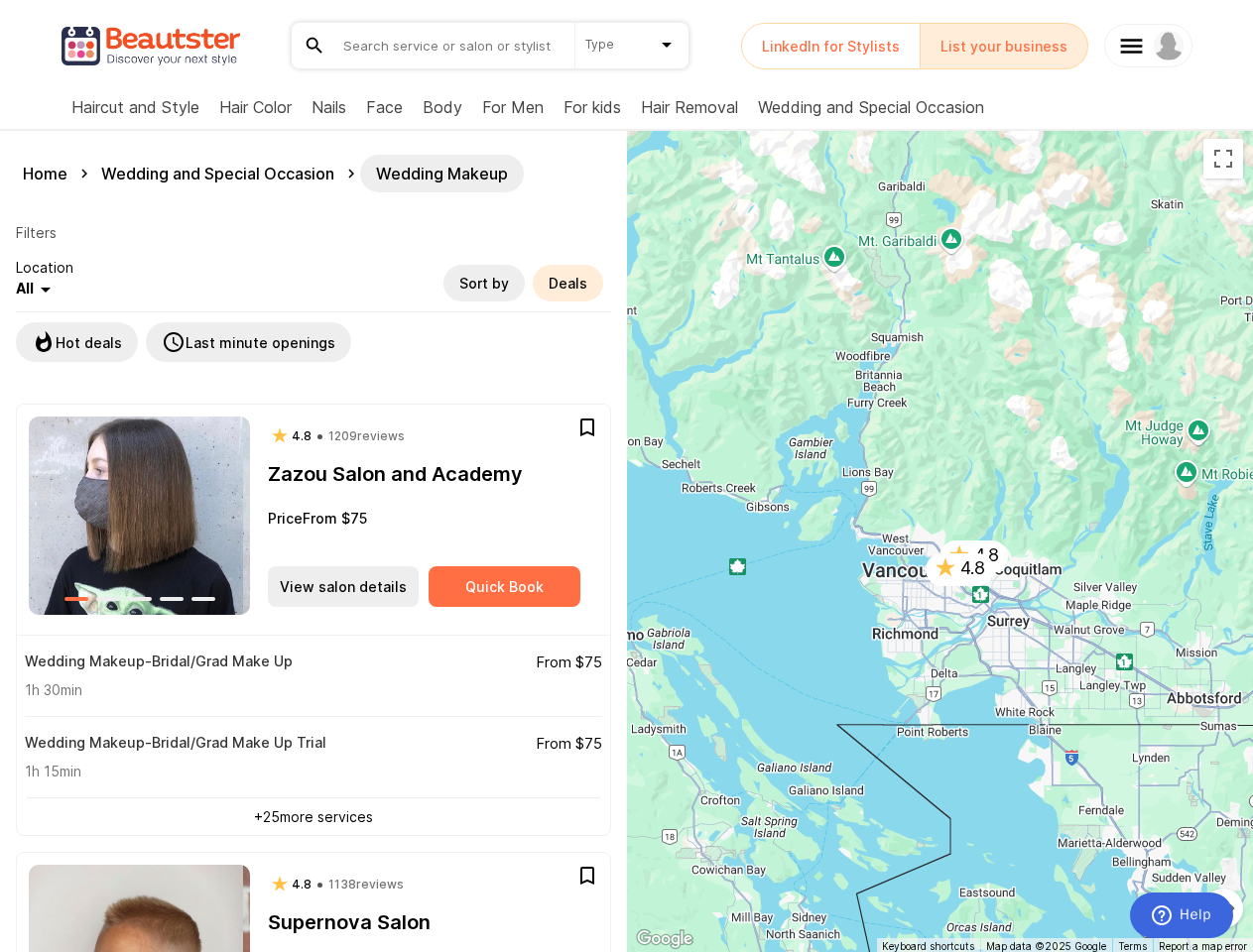 click on "4.8 4.8 4.8 4.3 4.8 4.8 4.8 4 4.8 4" at bounding box center [1574, 1016] 